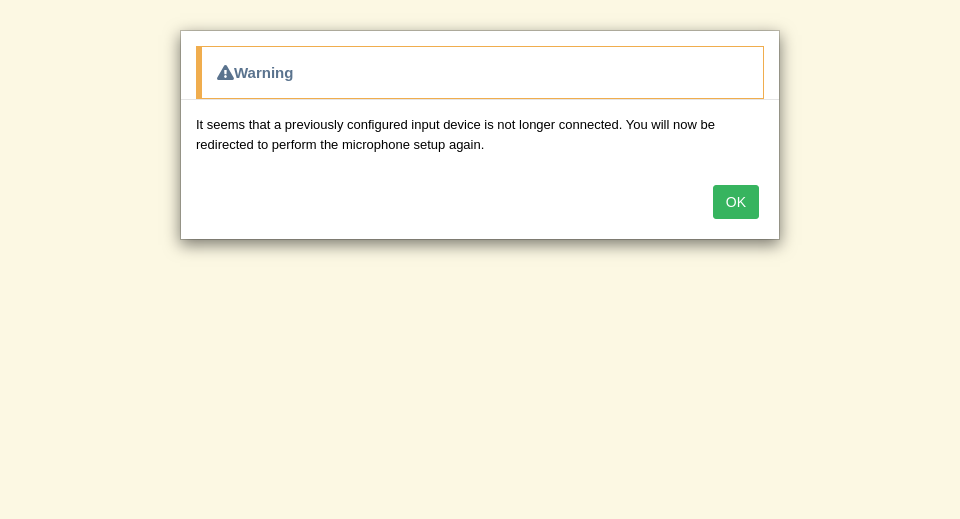 scroll, scrollTop: 0, scrollLeft: 0, axis: both 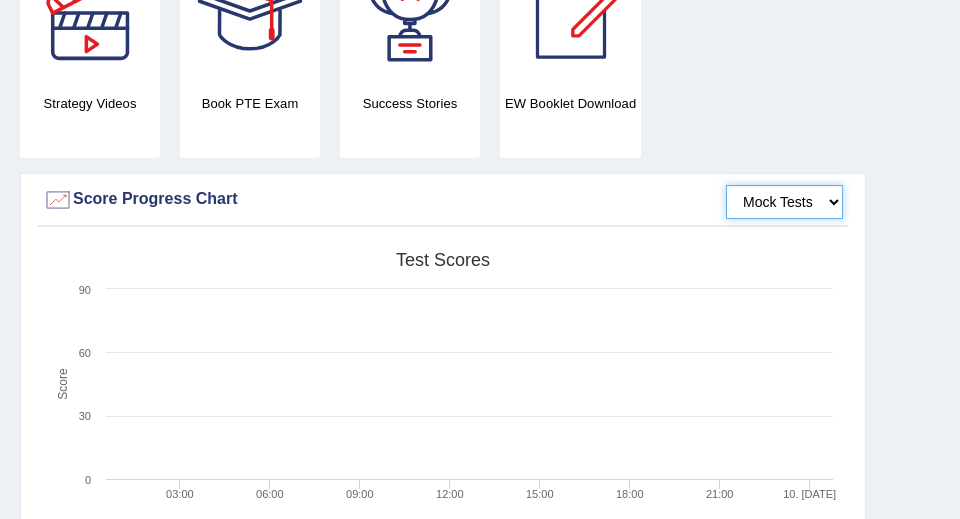 click on "Mock Tests" at bounding box center [784, 202] 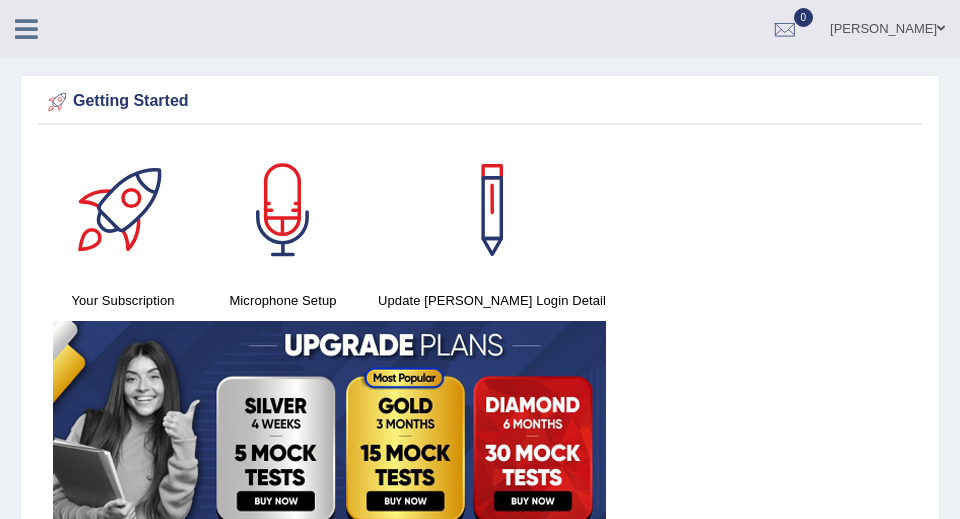 click at bounding box center [26, 29] 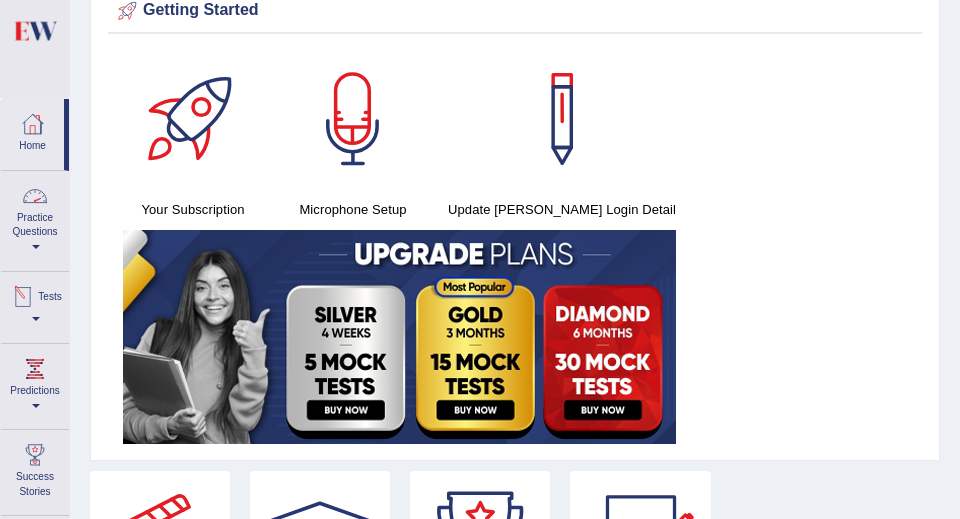 scroll, scrollTop: 98, scrollLeft: 0, axis: vertical 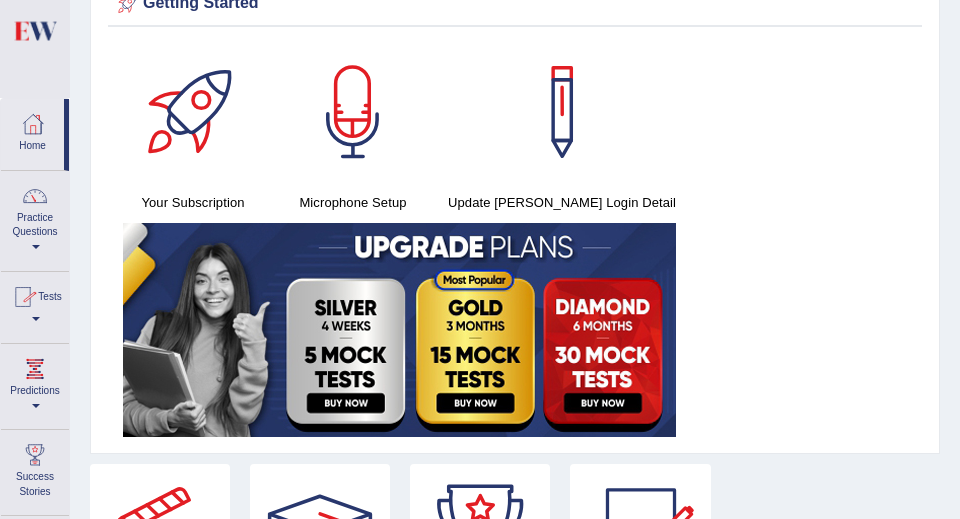 click at bounding box center (23, 297) 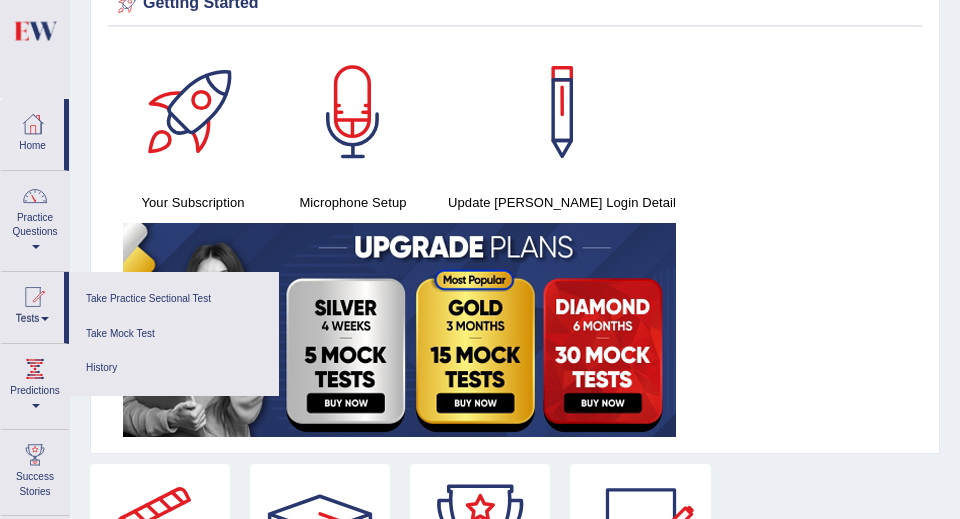 click on "Take Mock Test" at bounding box center [174, 334] 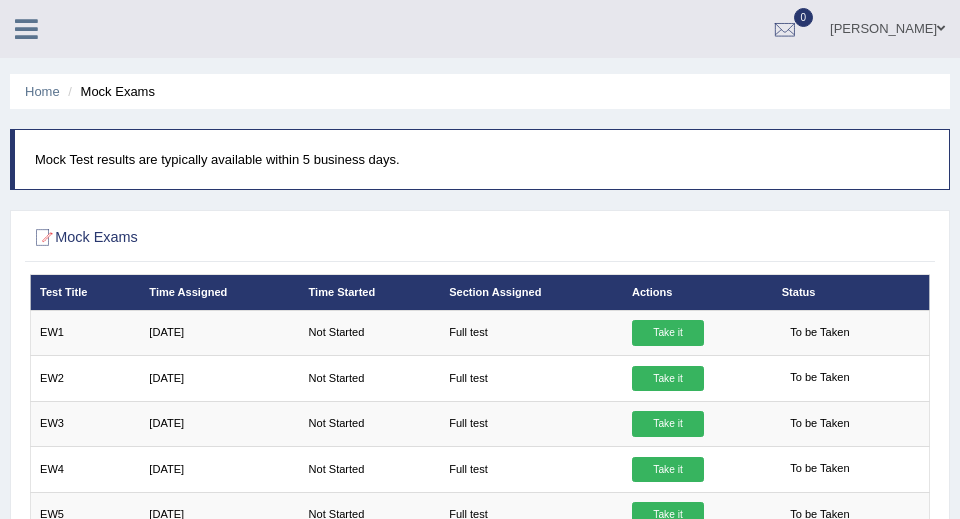 scroll, scrollTop: 126, scrollLeft: 0, axis: vertical 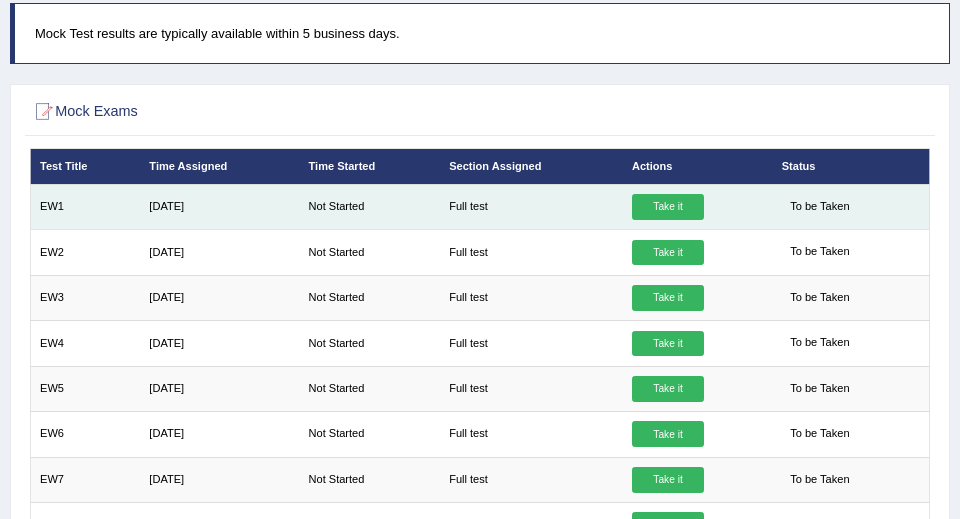 click on "Take it" at bounding box center (668, 207) 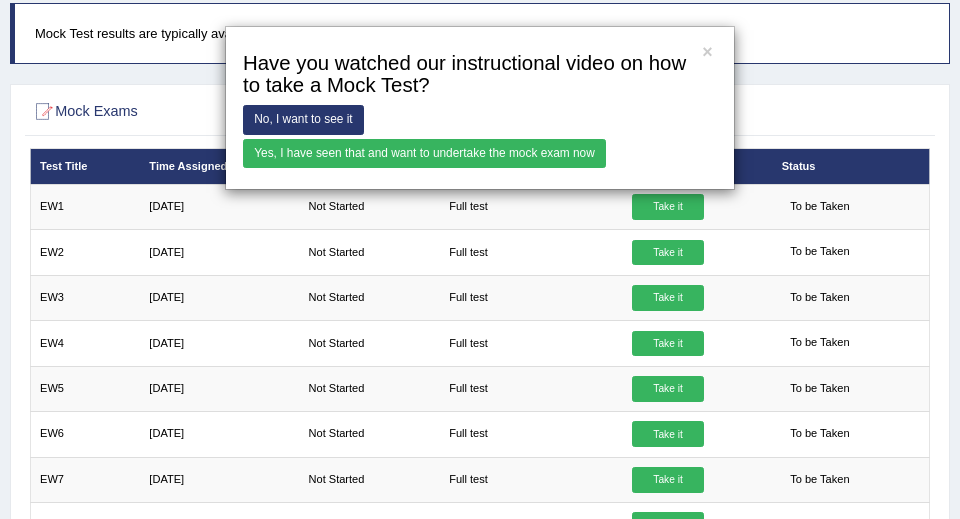click on "Yes, I have seen that and want to undertake the mock exam now" at bounding box center [424, 153] 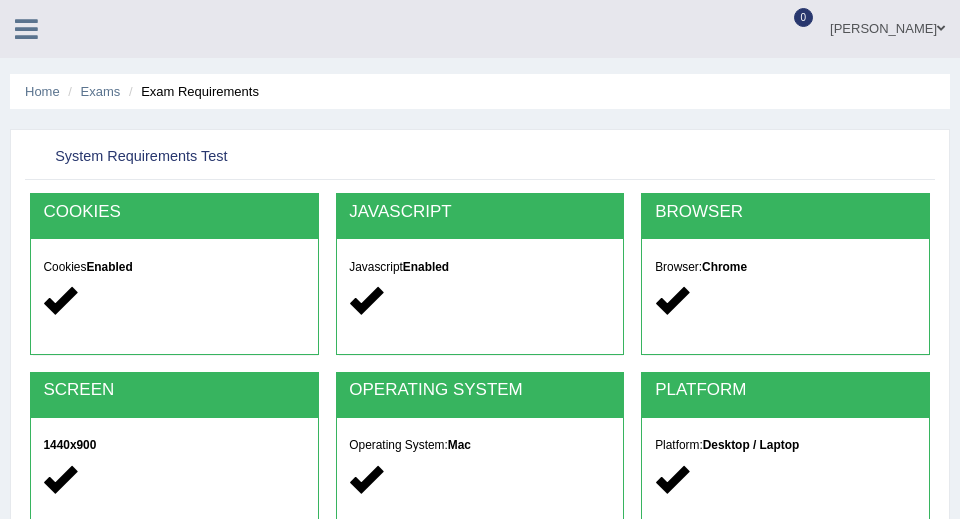 scroll, scrollTop: 0, scrollLeft: 0, axis: both 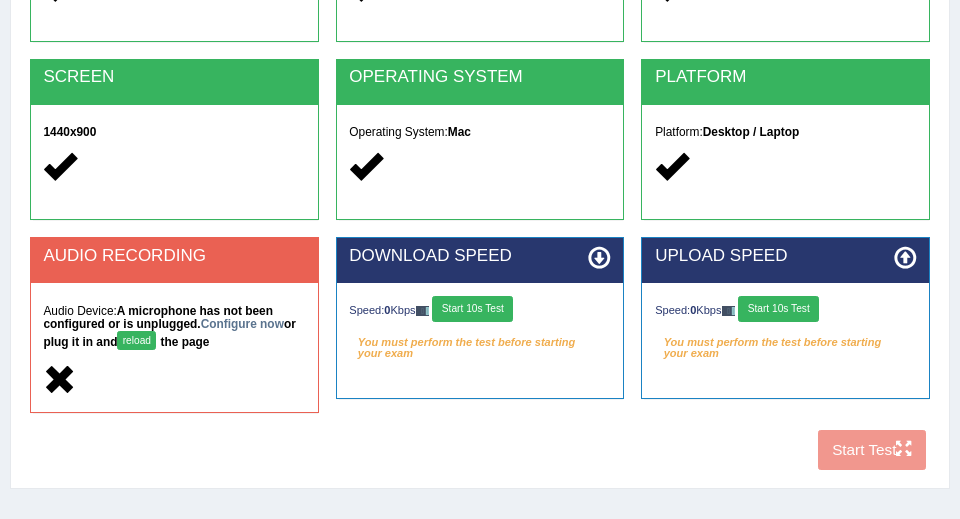 click on "reload" at bounding box center [136, 340] 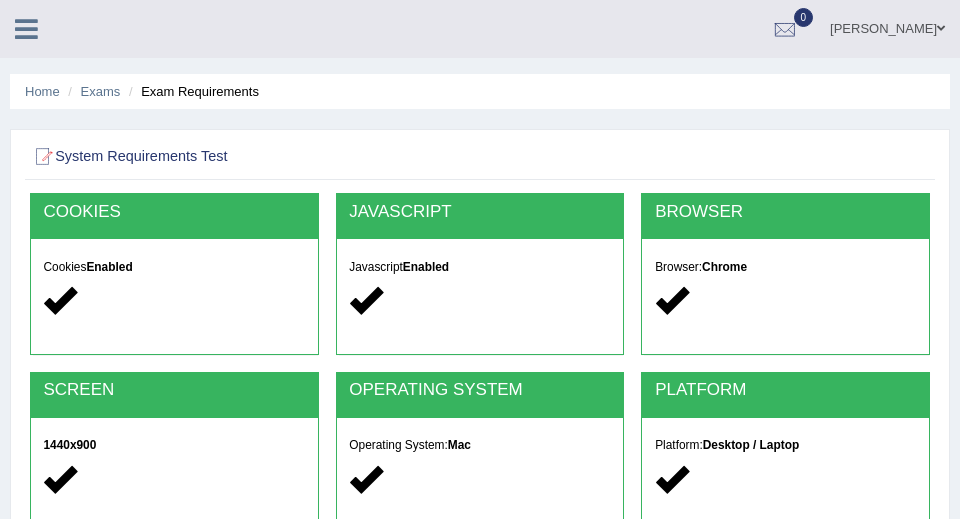 scroll, scrollTop: 313, scrollLeft: 0, axis: vertical 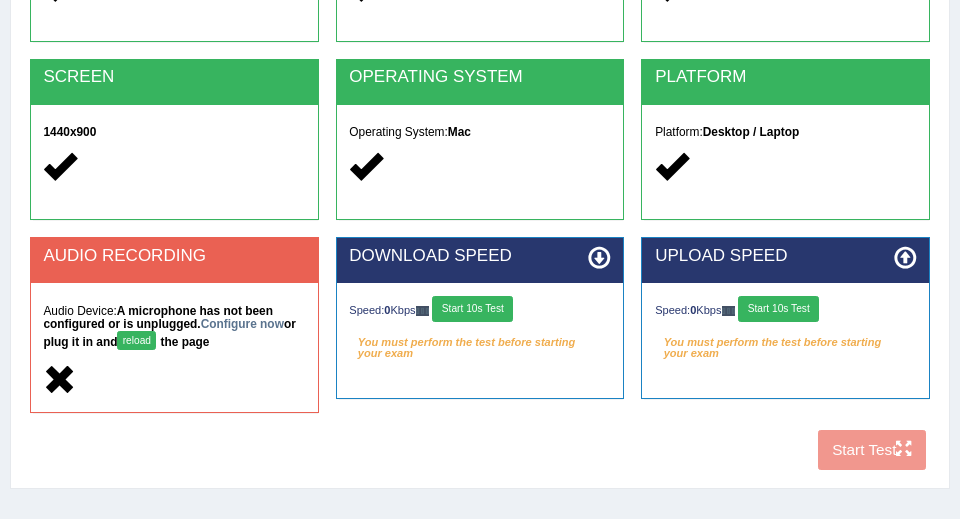 click on "Start 10s Test" at bounding box center [472, 309] 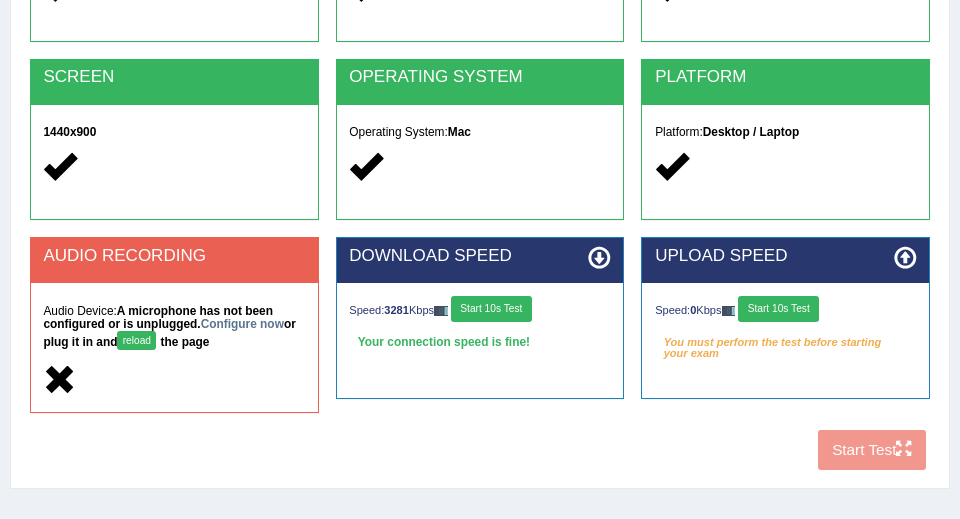 click on "Start 10s Test" at bounding box center [778, 309] 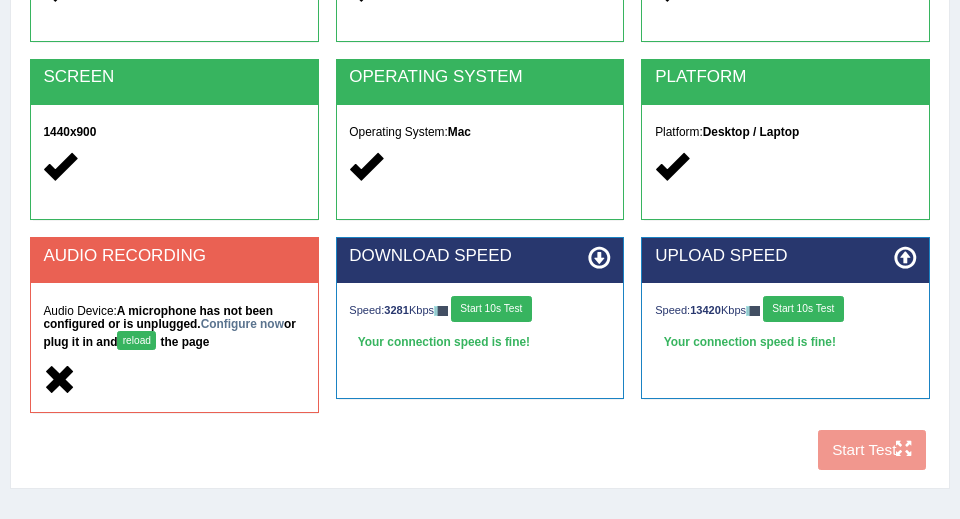 click on "reload" at bounding box center (136, 340) 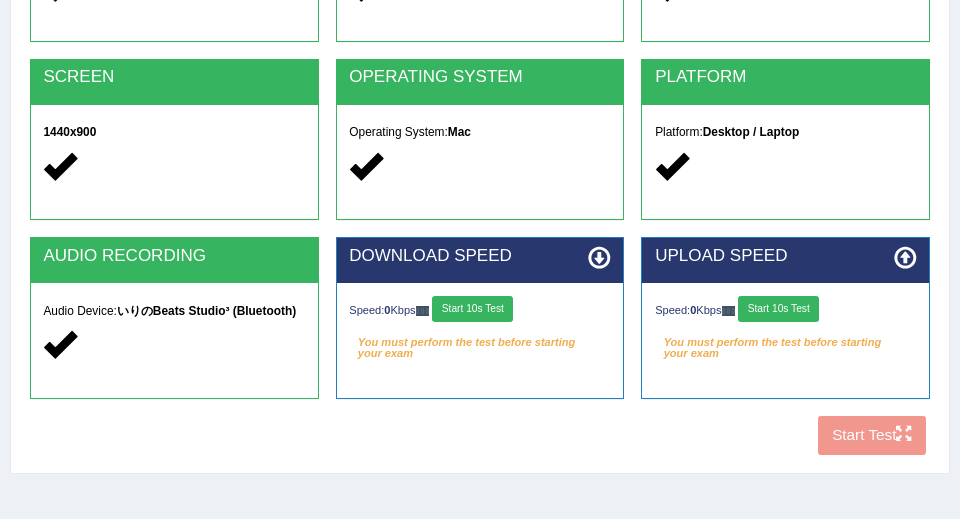 scroll, scrollTop: 313, scrollLeft: 0, axis: vertical 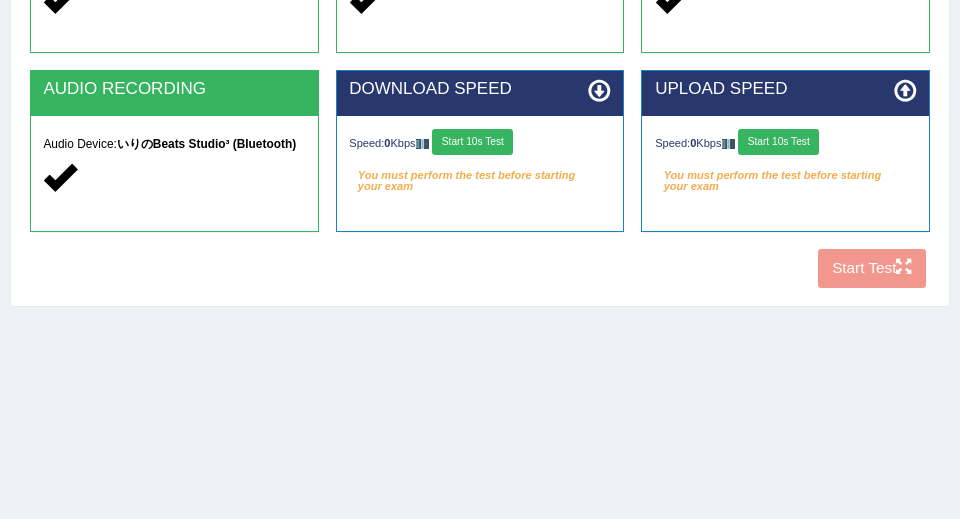 click on "Start 10s Test" at bounding box center (472, 142) 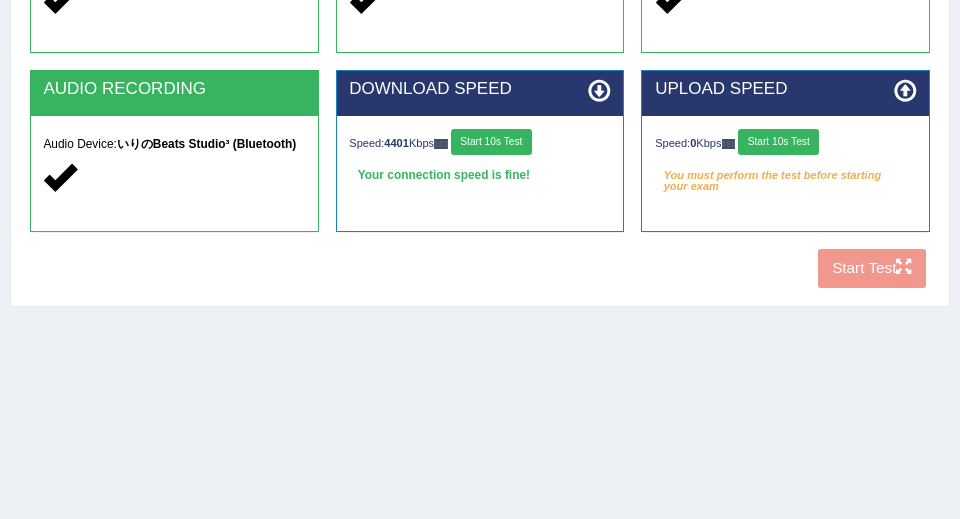 click on "Start 10s Test" at bounding box center (778, 142) 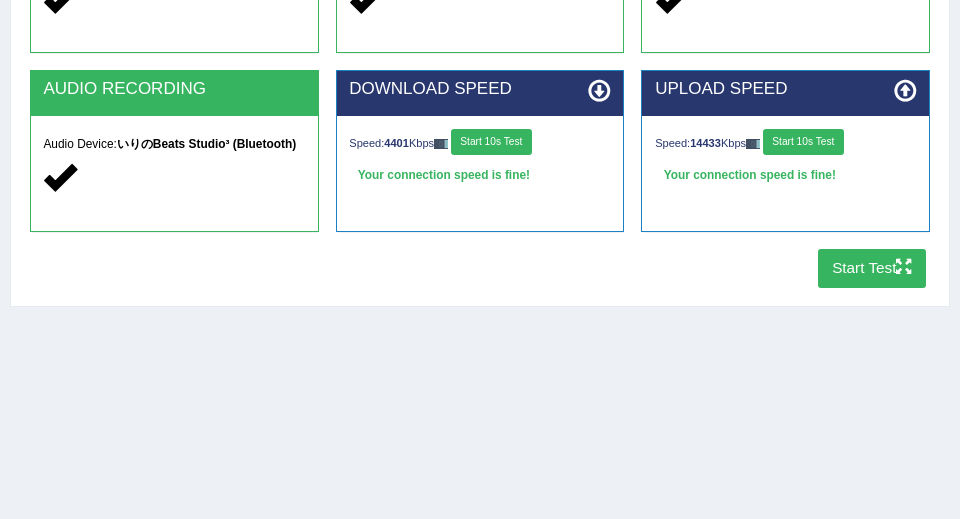 click on "Start Test" at bounding box center [872, 268] 